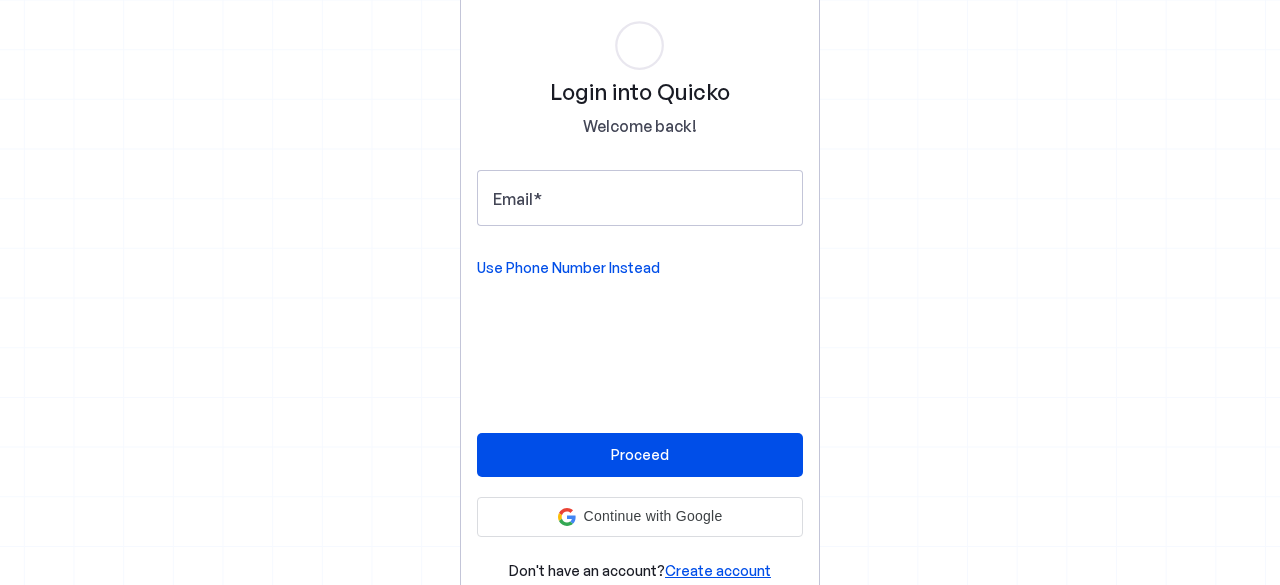 scroll, scrollTop: 0, scrollLeft: 0, axis: both 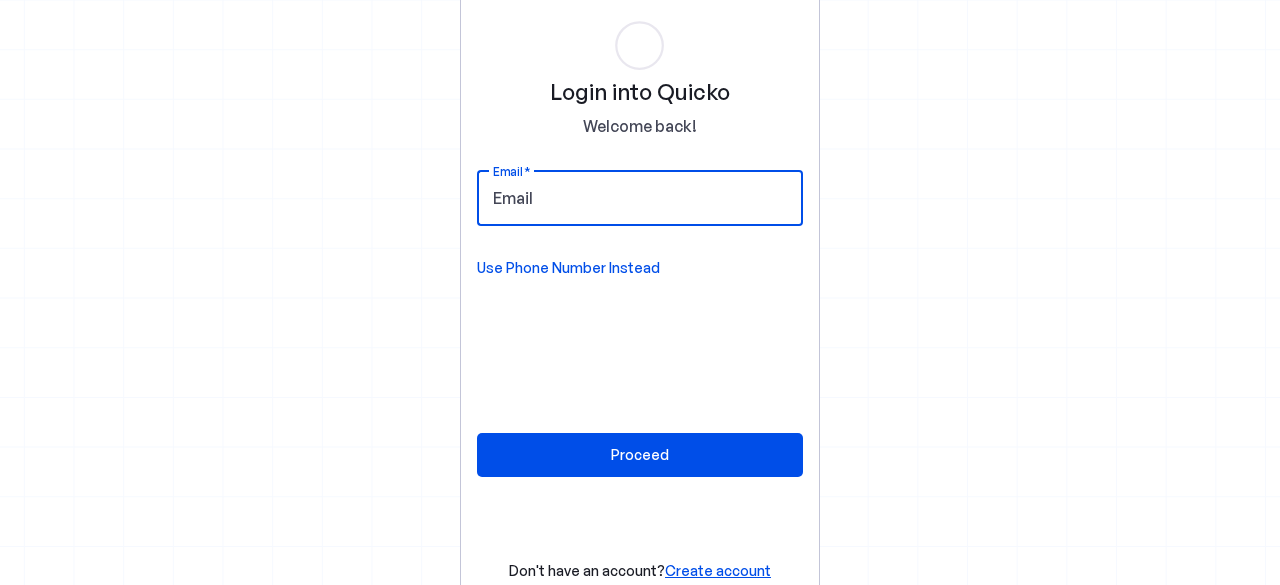 click on "Email" at bounding box center (640, 198) 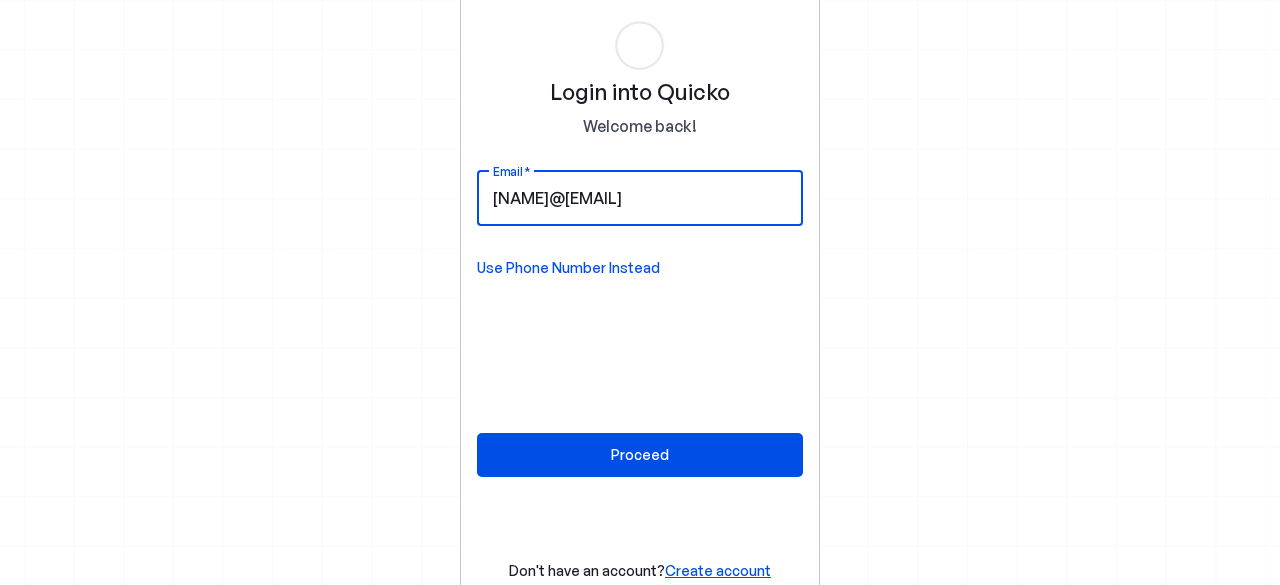 type on "[NAME]@[EMAIL]" 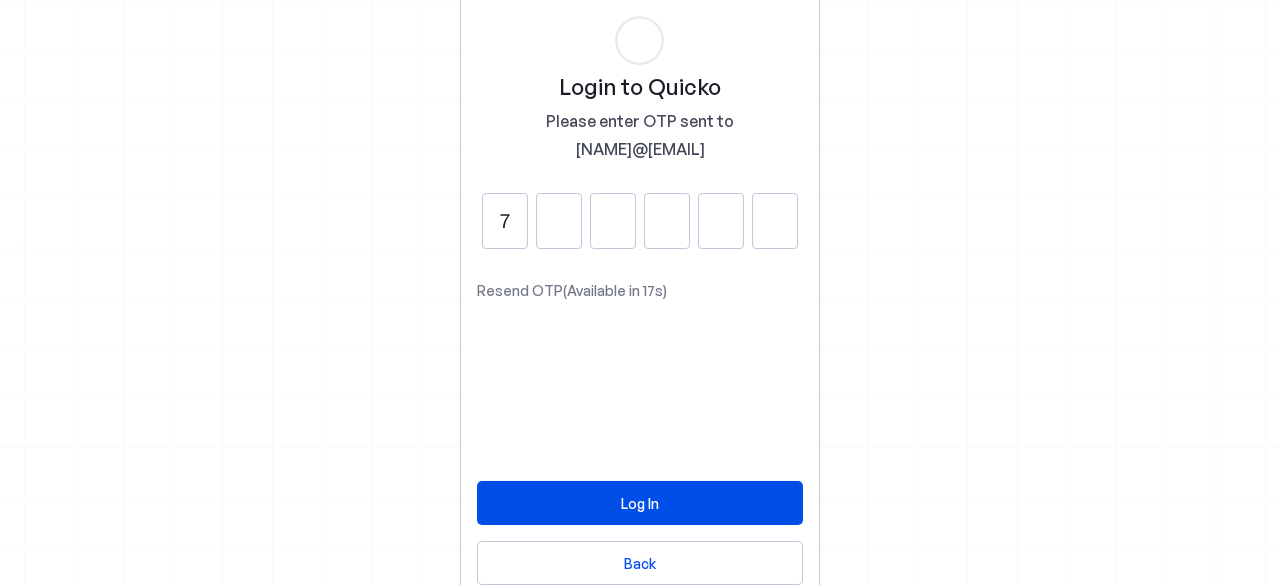type on "7" 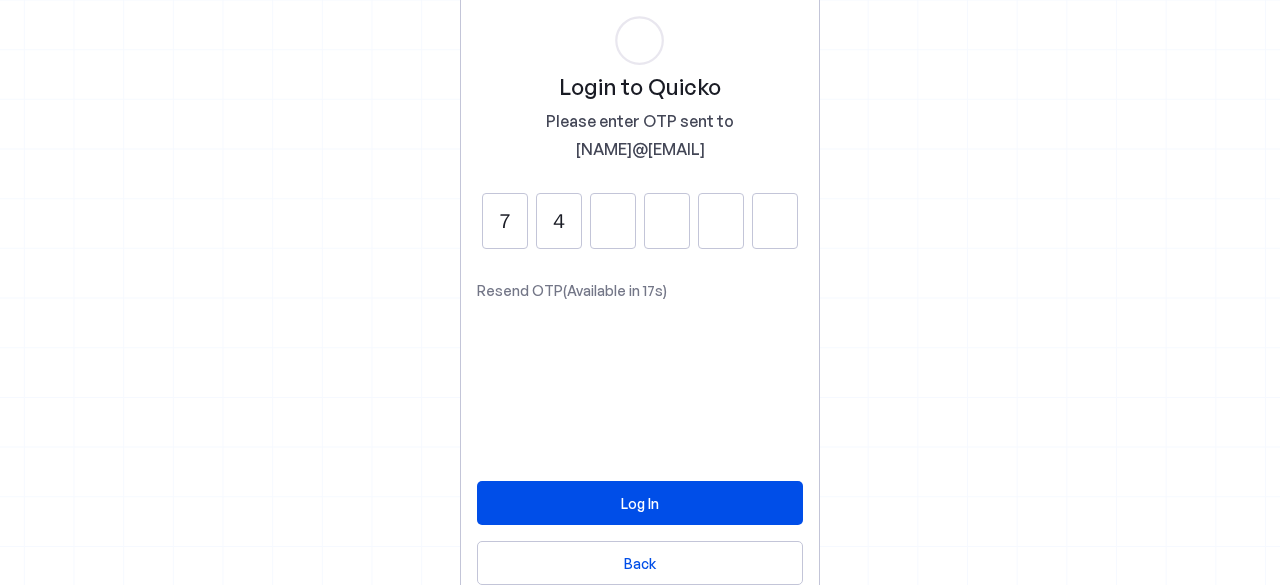 type on "4" 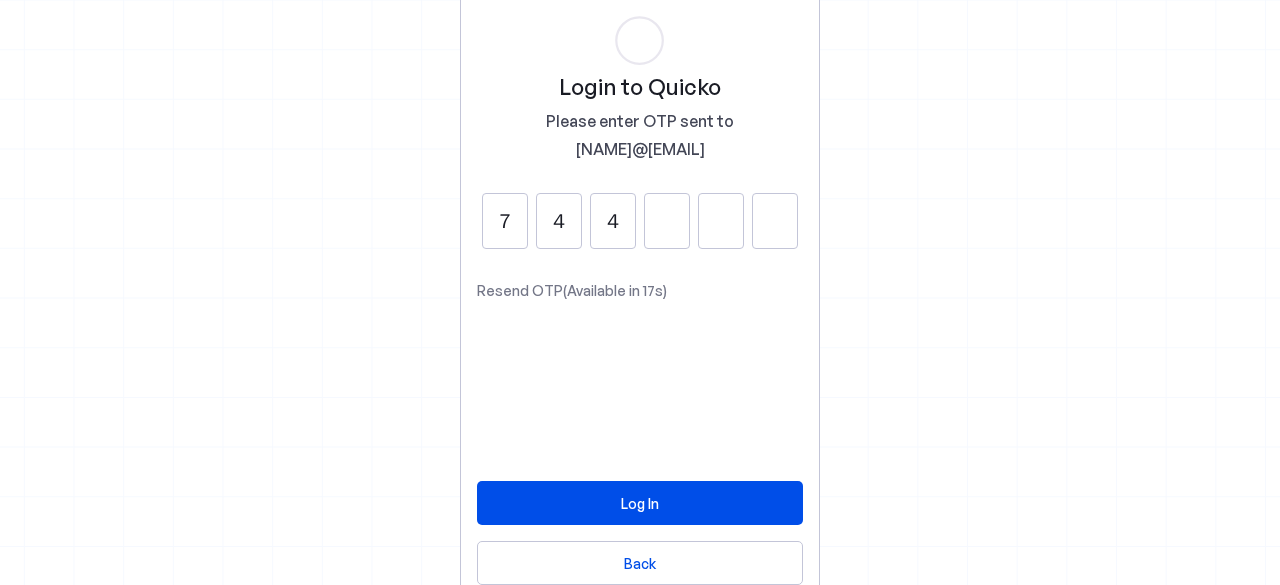 type on "4" 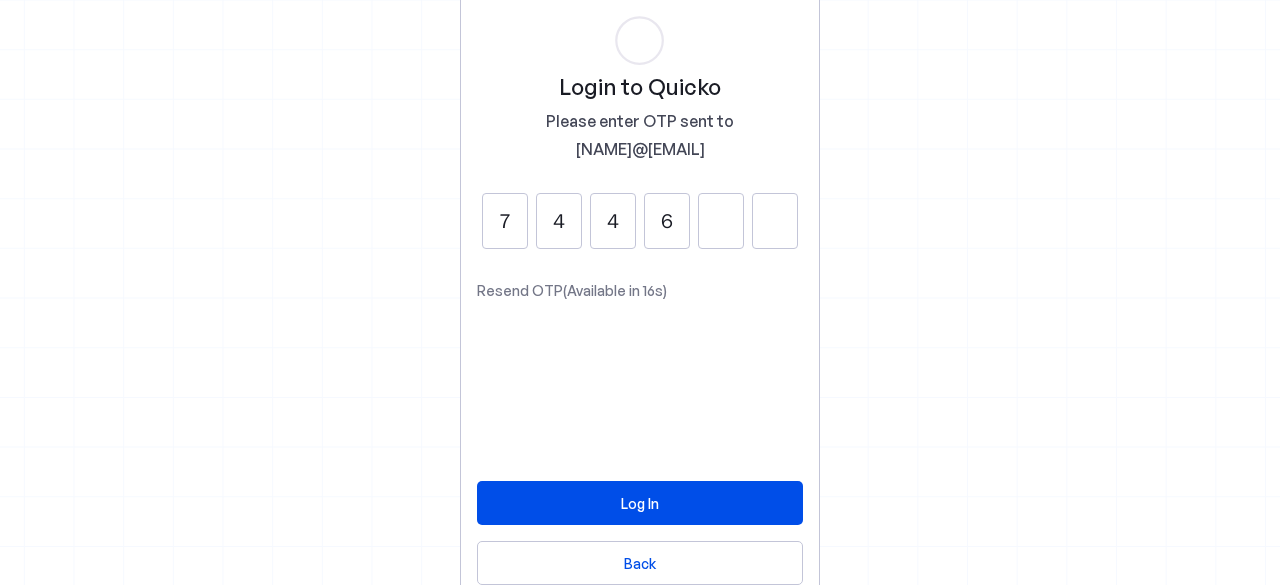 type on "6" 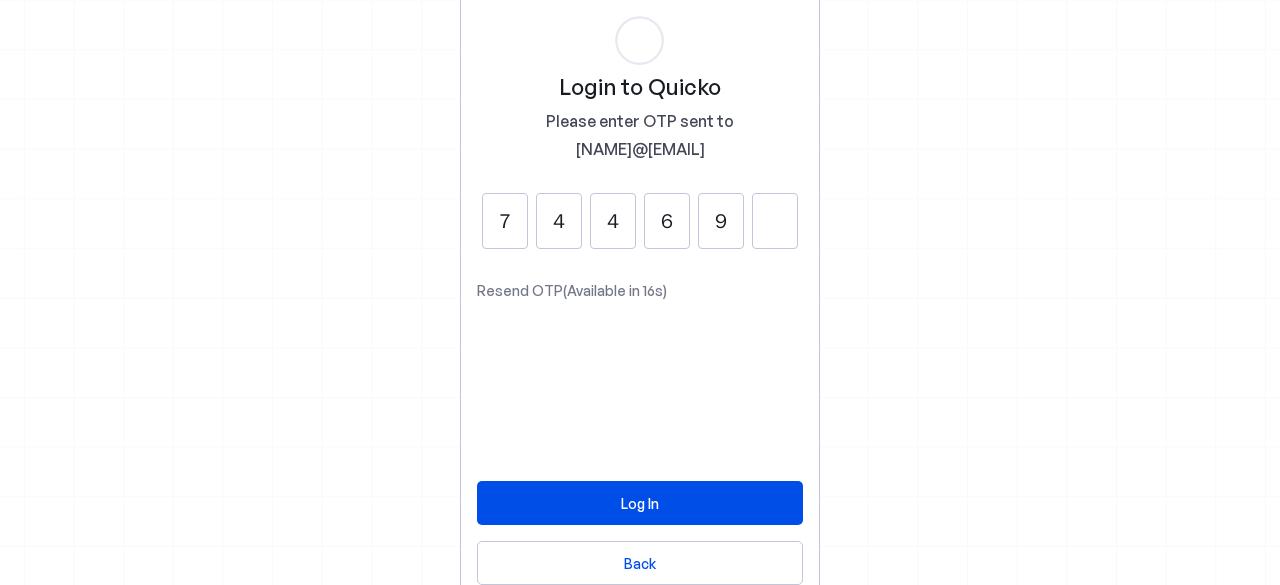 type on "9" 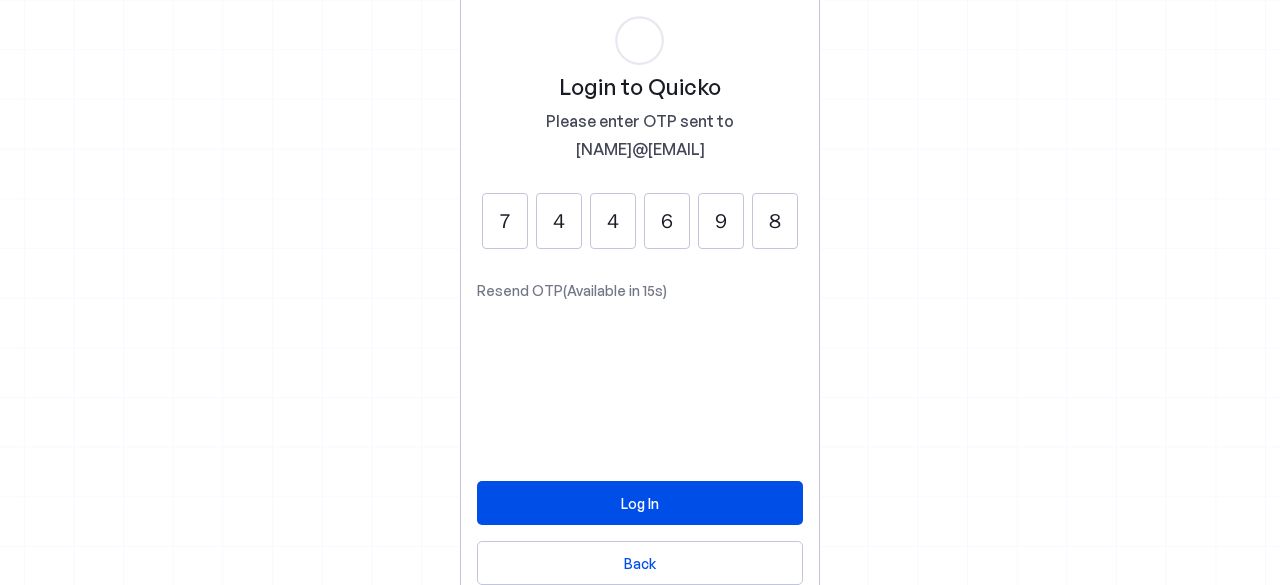 type on "8" 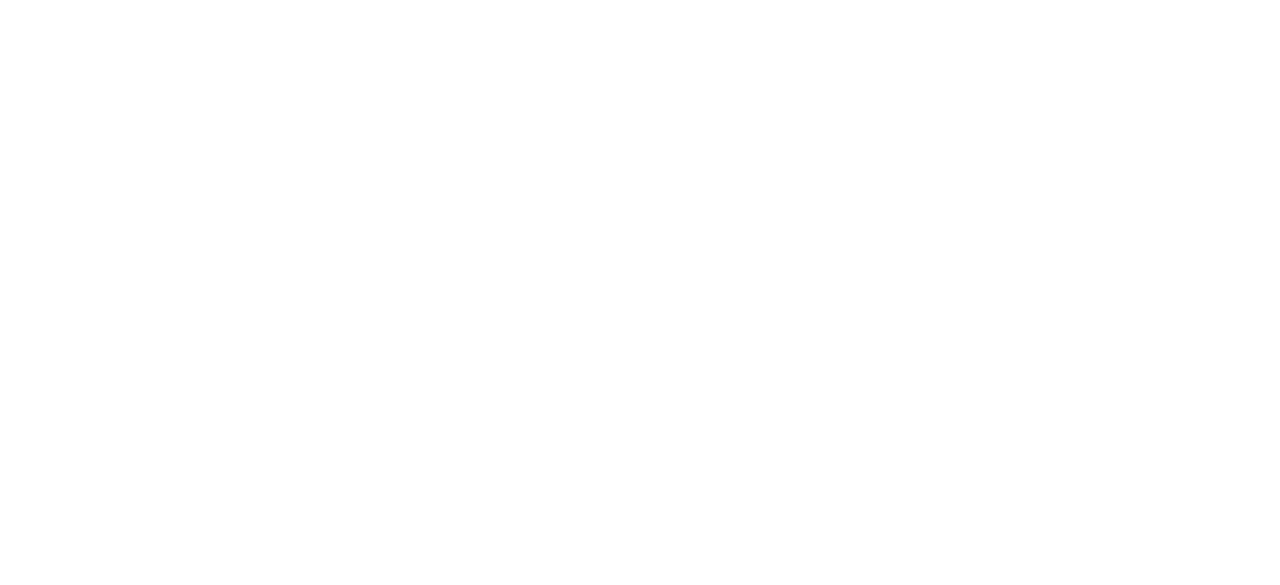 scroll, scrollTop: 0, scrollLeft: 0, axis: both 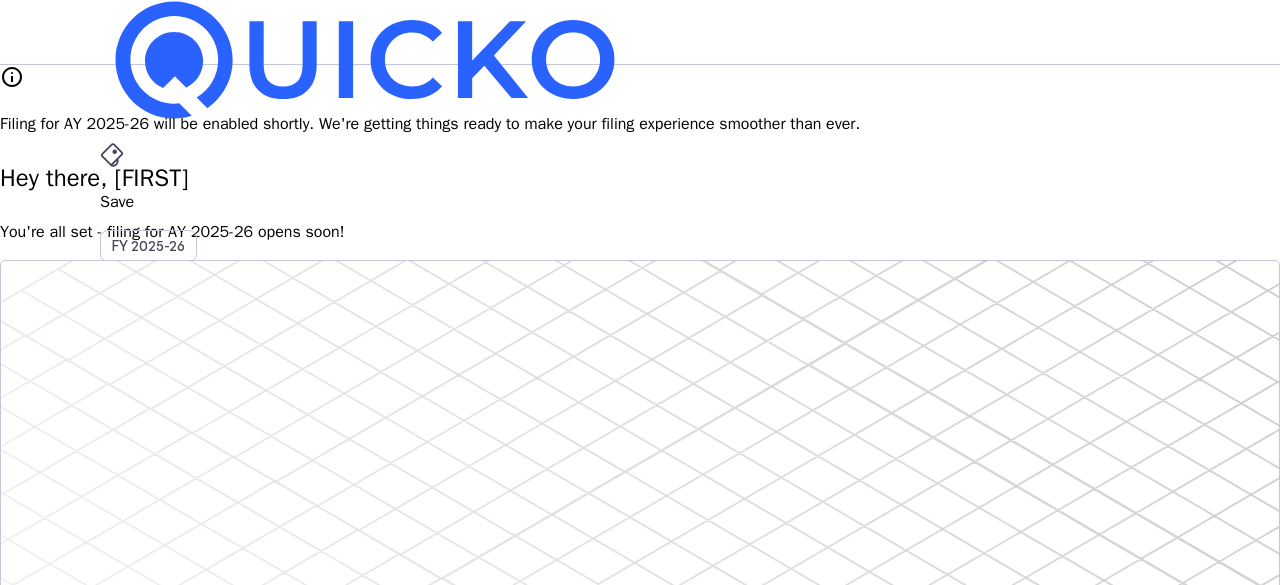 click on "AY 2025-26" at bounding box center (149, 452) 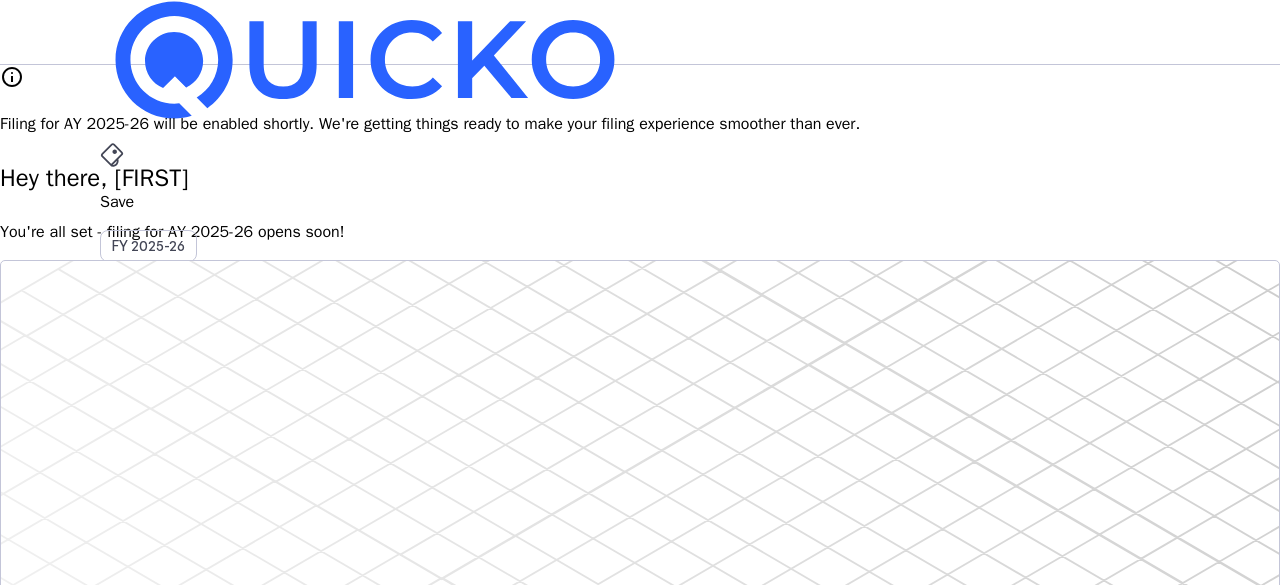 click on "More" at bounding box center (640, 496) 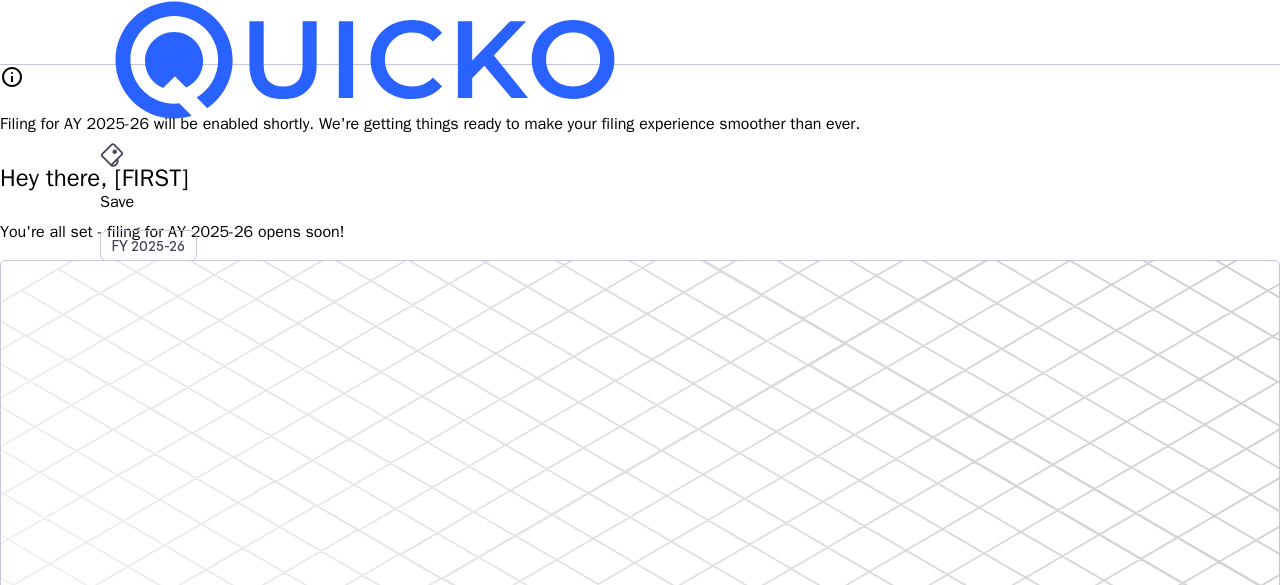 click on "AY 2025-26" at bounding box center [149, 452] 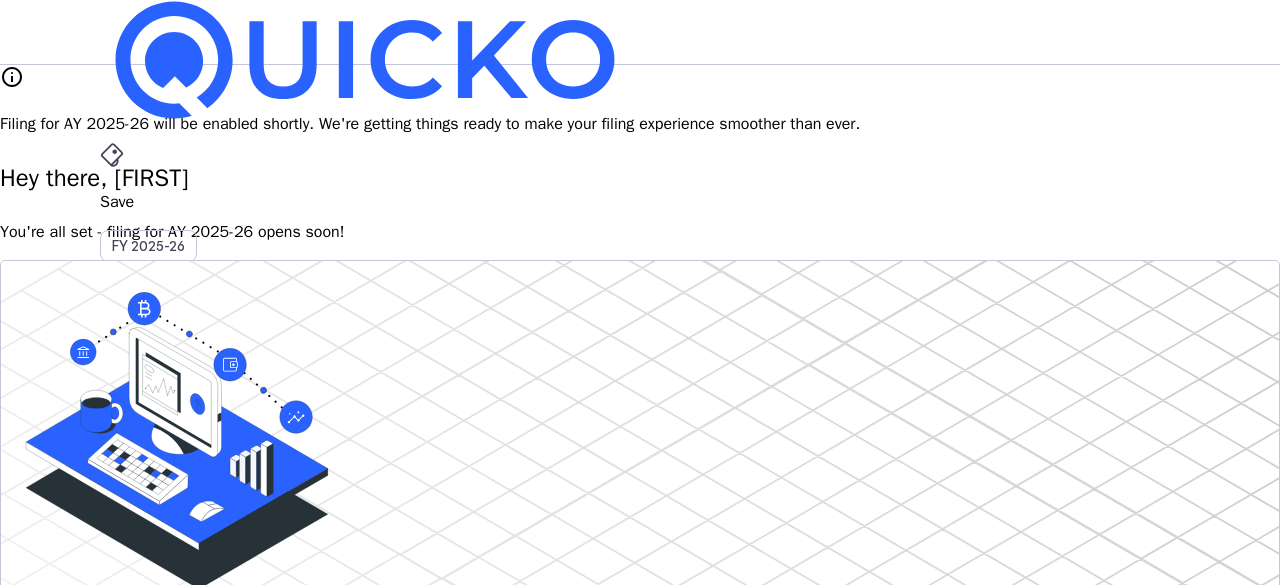 click on "More" at bounding box center [640, 496] 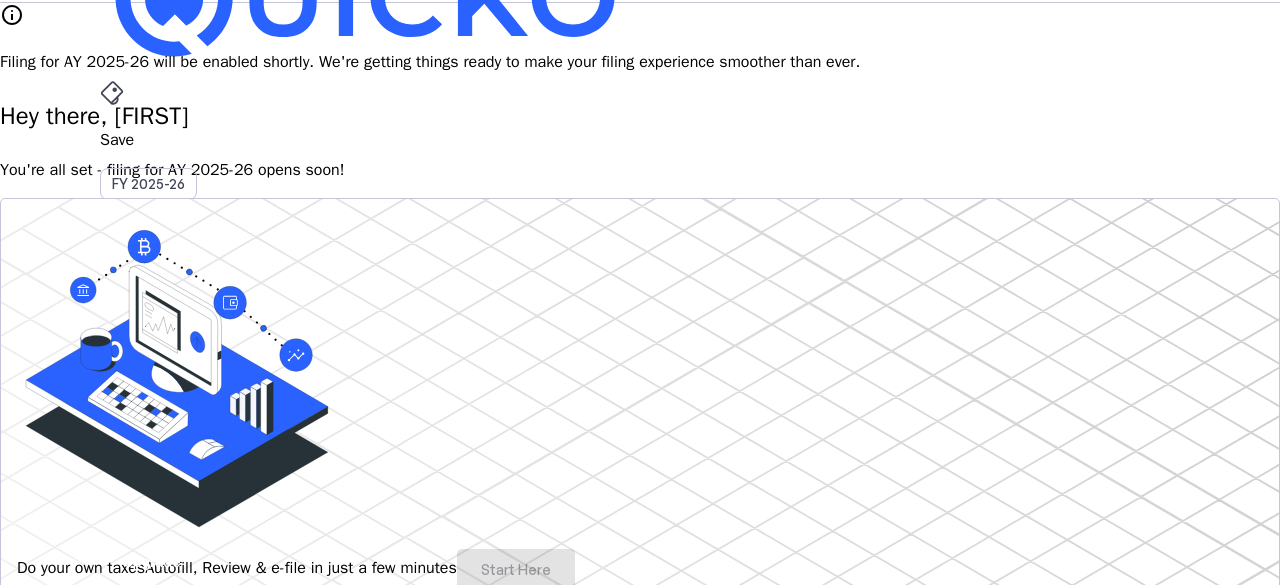 scroll, scrollTop: 0, scrollLeft: 0, axis: both 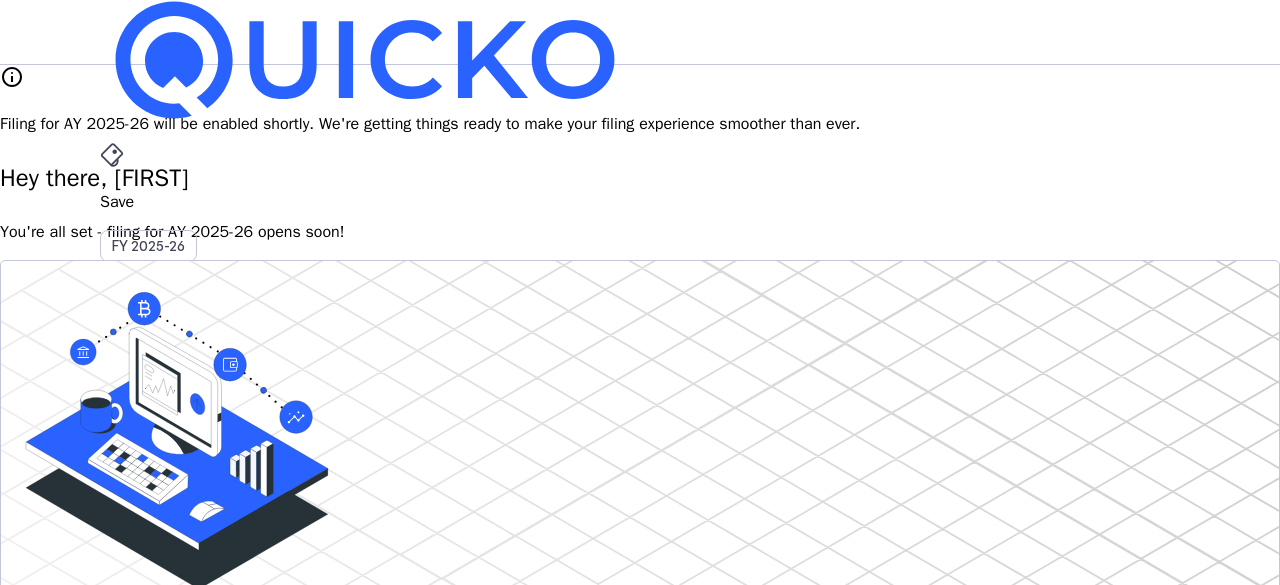 click on "SG" at bounding box center [116, 587] 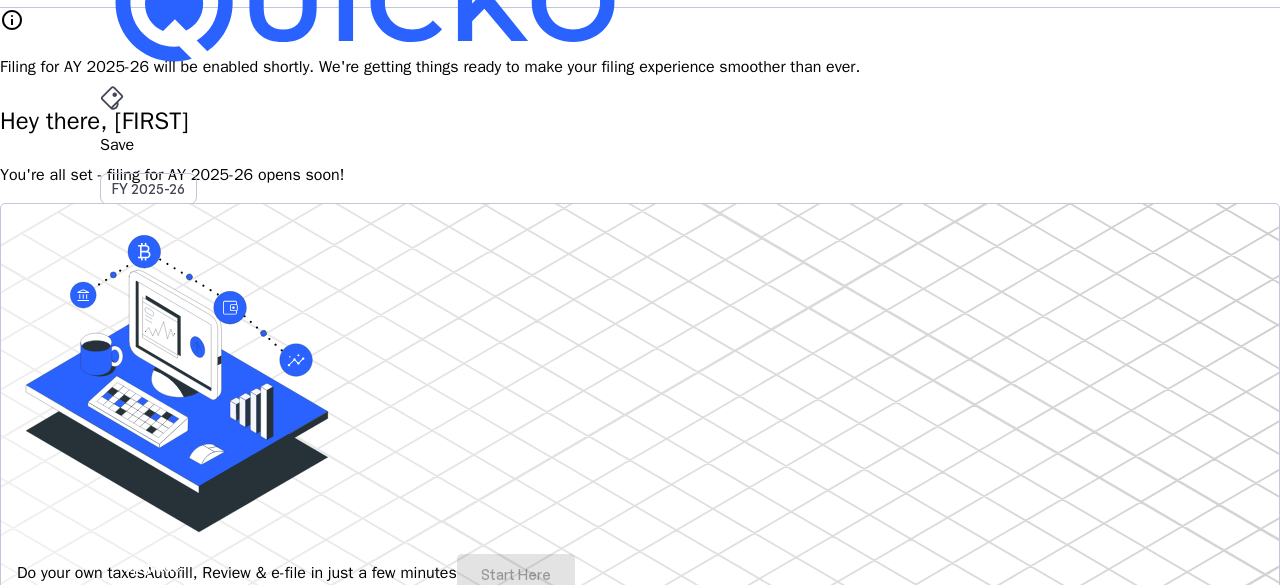 scroll, scrollTop: 60, scrollLeft: 0, axis: vertical 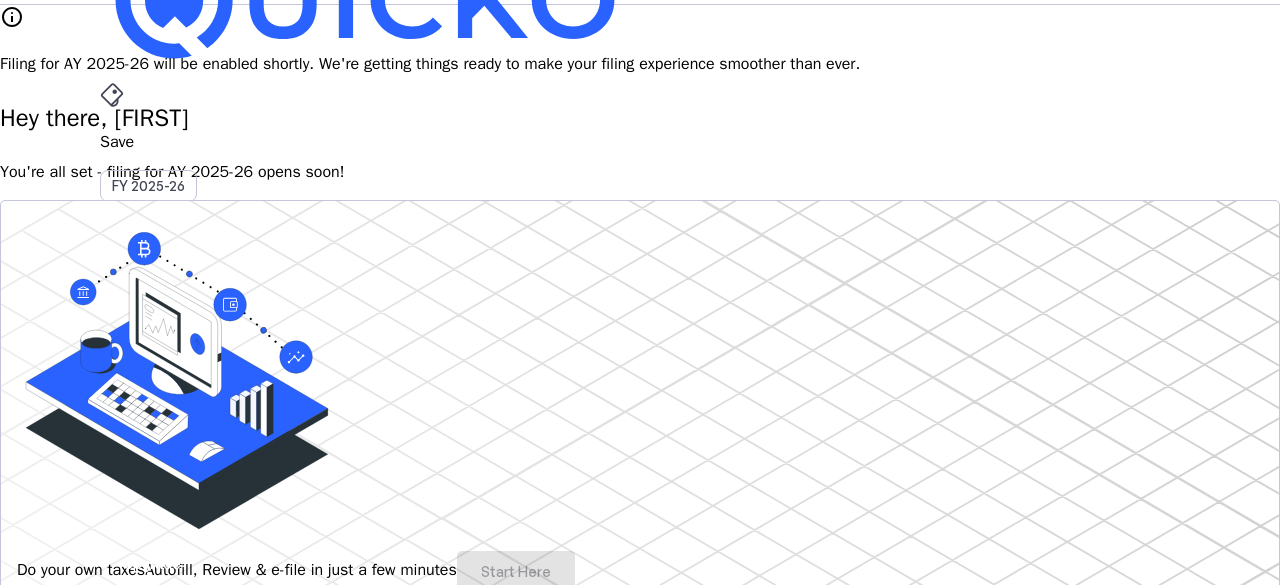 click on "account_circle My Account" at bounding box center [140, 3566] 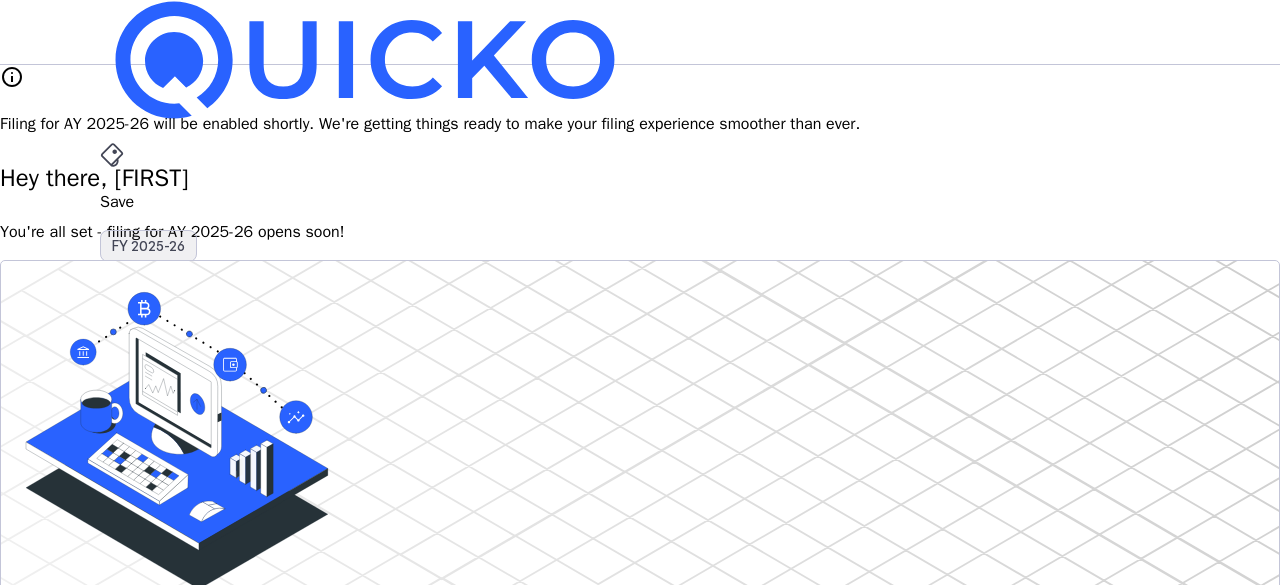 click on "FY 2025-26" at bounding box center (148, 246) 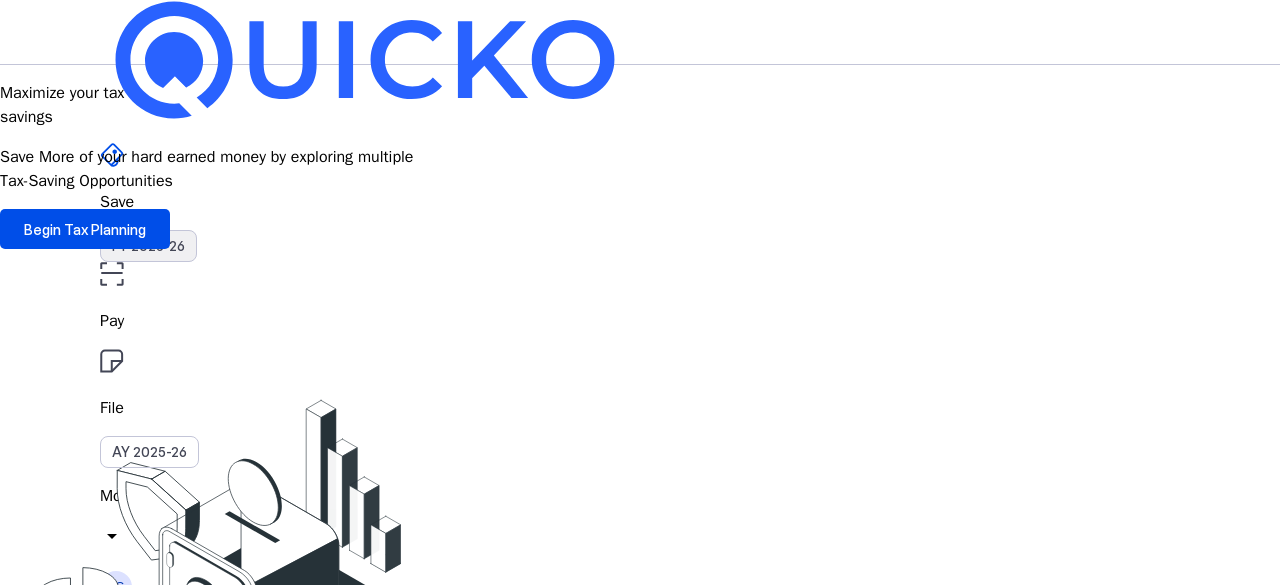 click on "FY 2025-26" at bounding box center (148, 246) 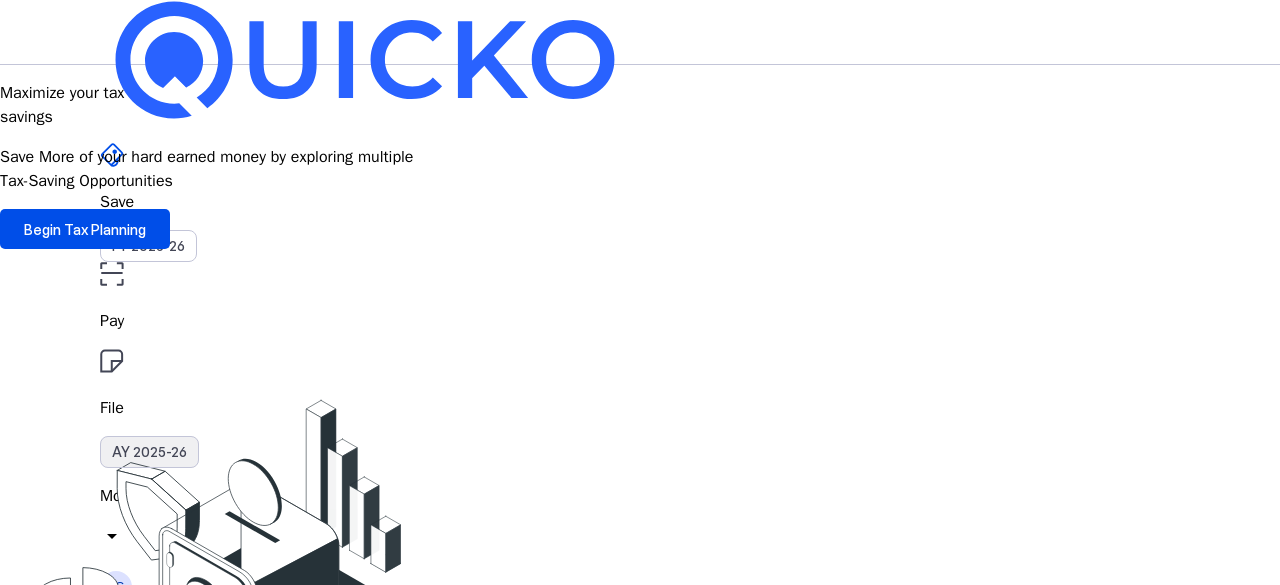 click on "AY 2025-26" at bounding box center [149, 452] 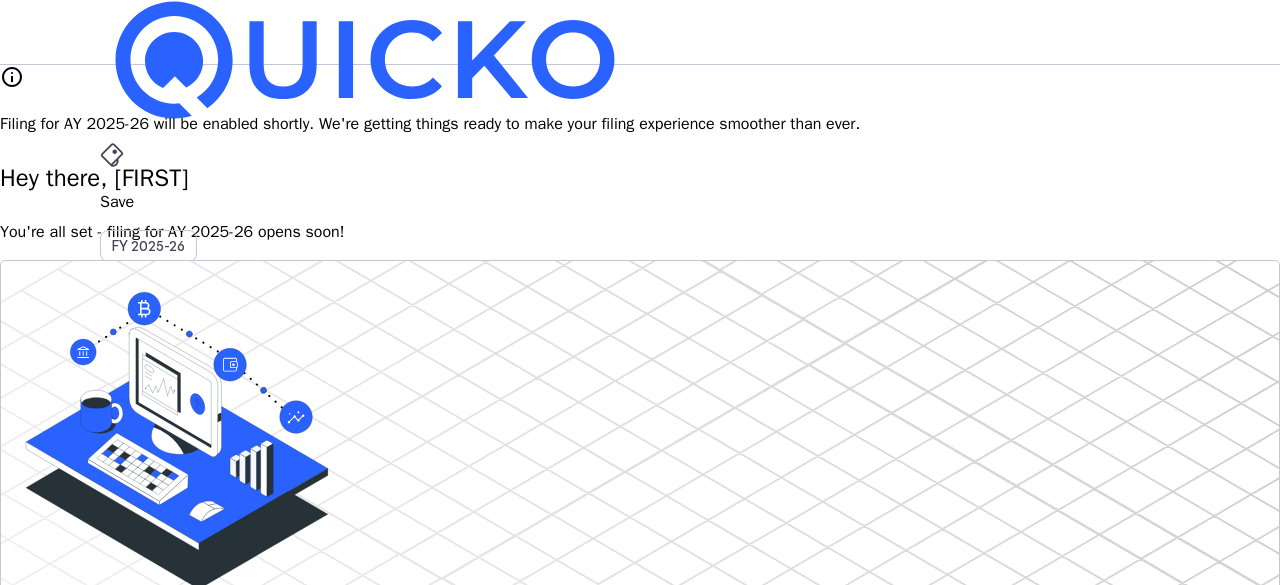 click on "info" at bounding box center [12, 77] 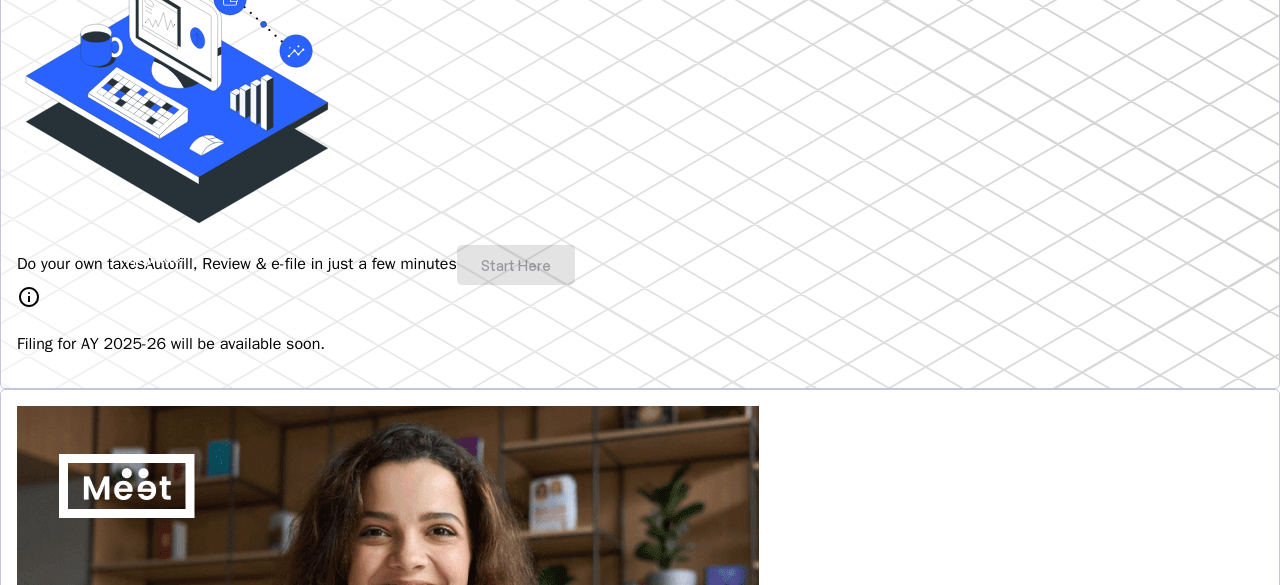 scroll, scrollTop: 365, scrollLeft: 0, axis: vertical 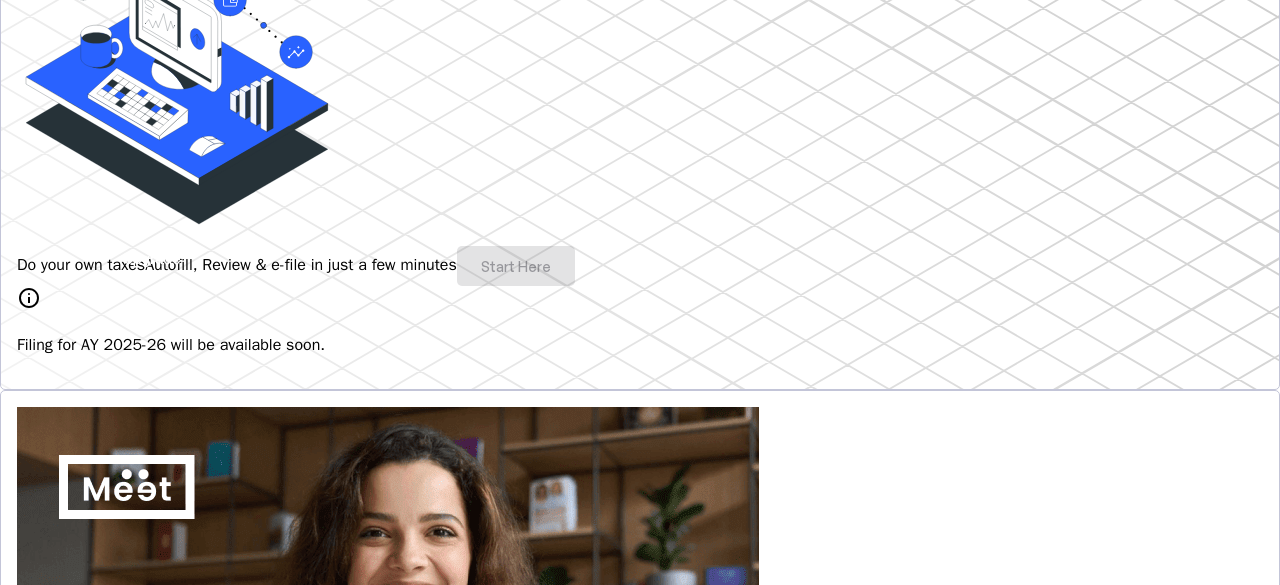 click on "info" at bounding box center (29, 298) 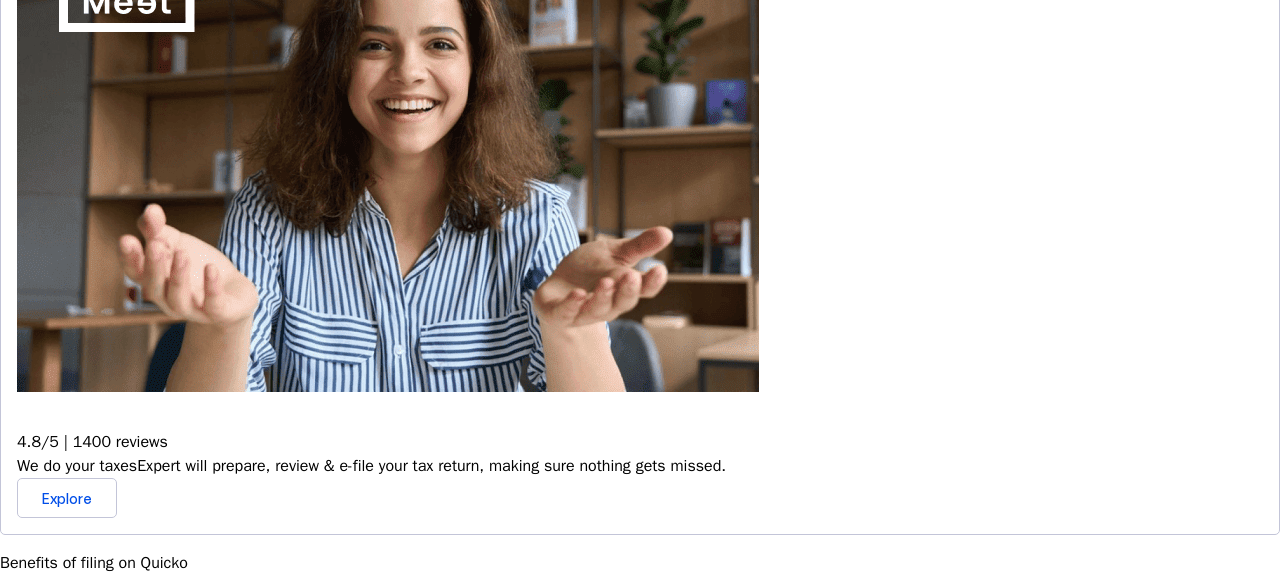 scroll, scrollTop: 849, scrollLeft: 0, axis: vertical 